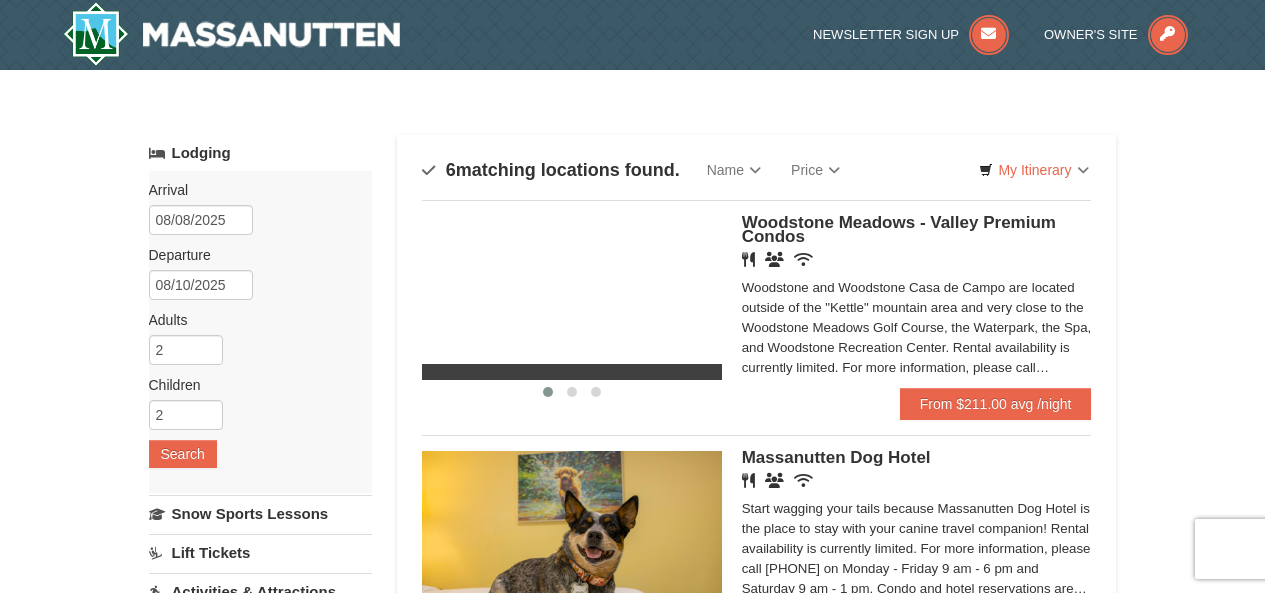scroll, scrollTop: 0, scrollLeft: 0, axis: both 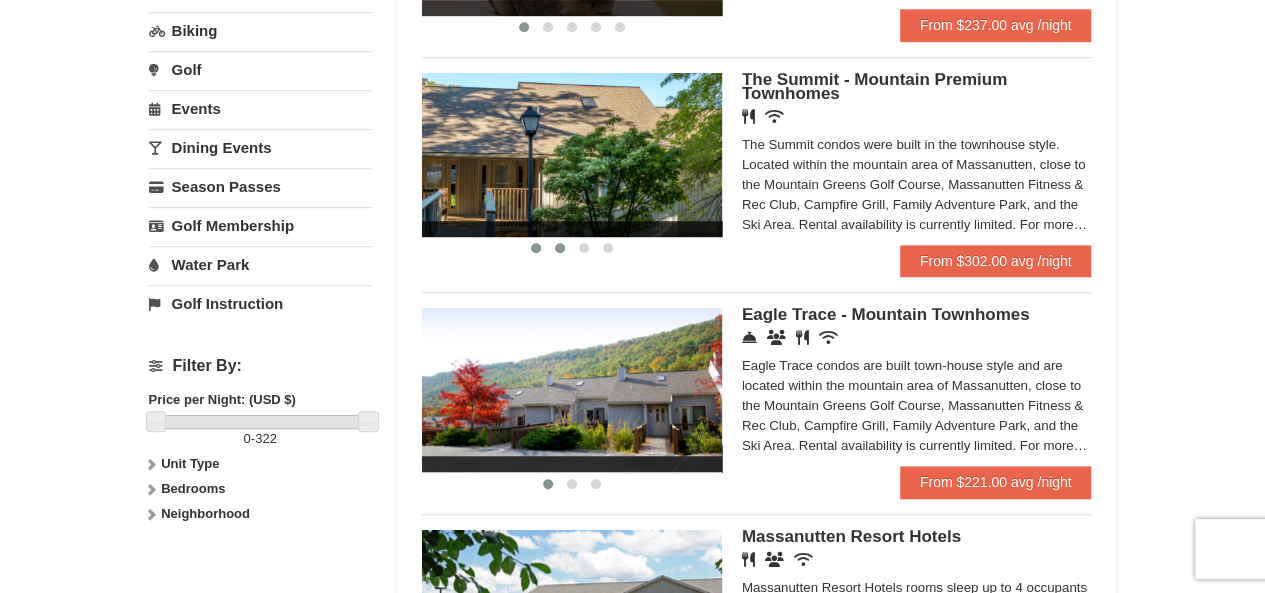 click at bounding box center [560, 248] 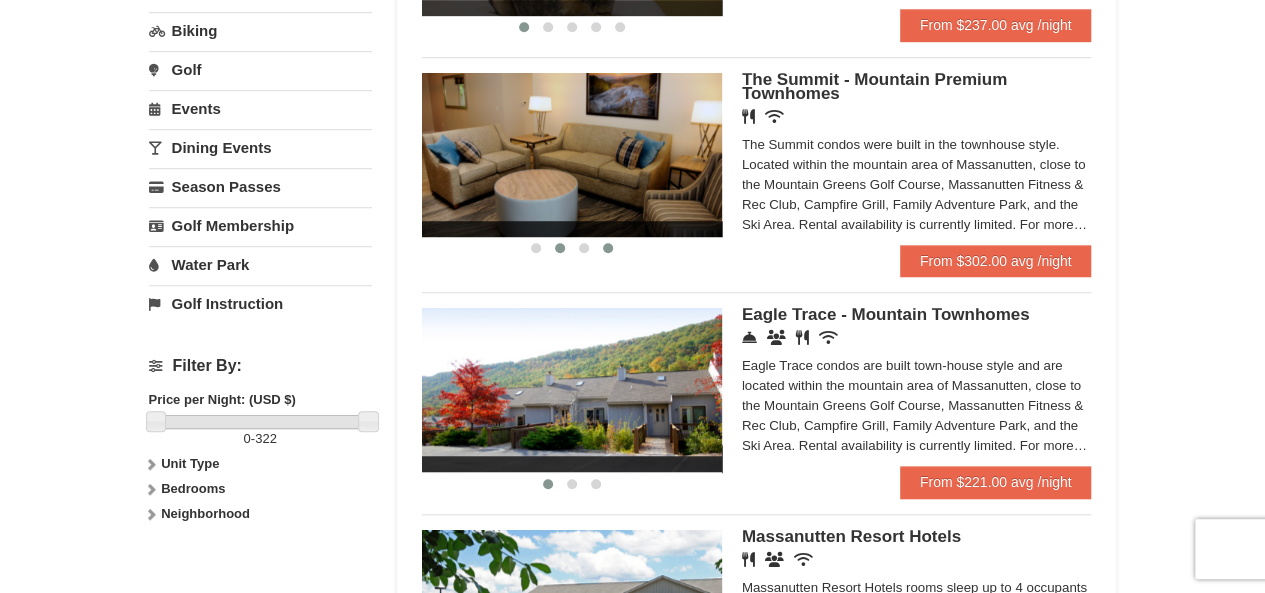 click at bounding box center (608, 248) 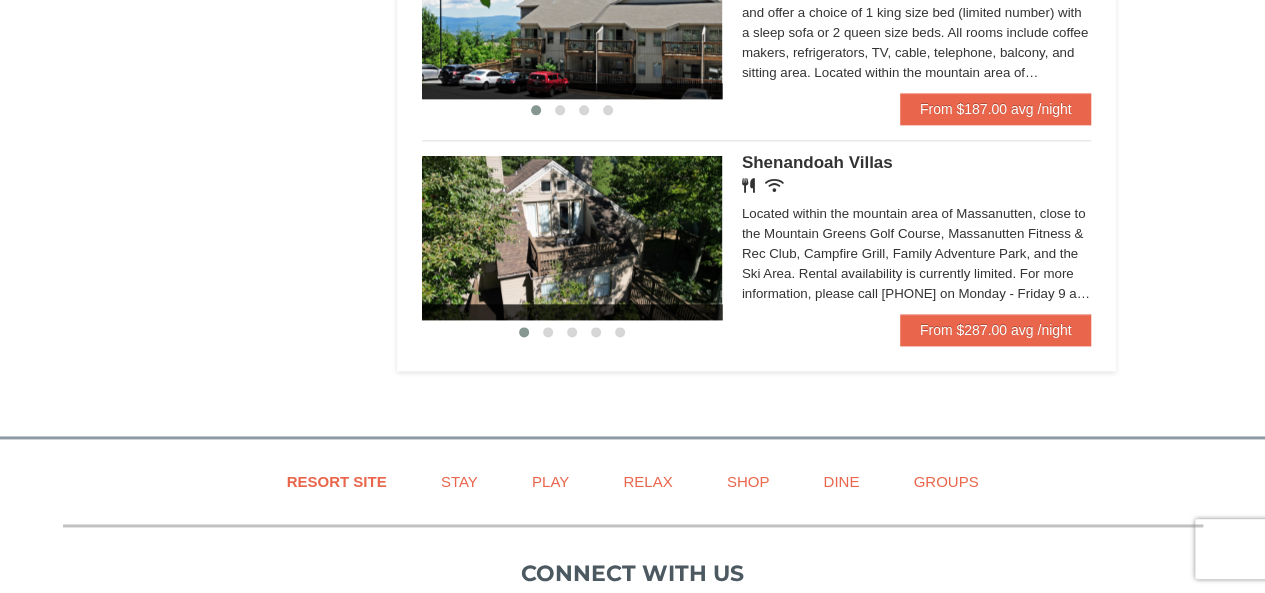 scroll, scrollTop: 1200, scrollLeft: 0, axis: vertical 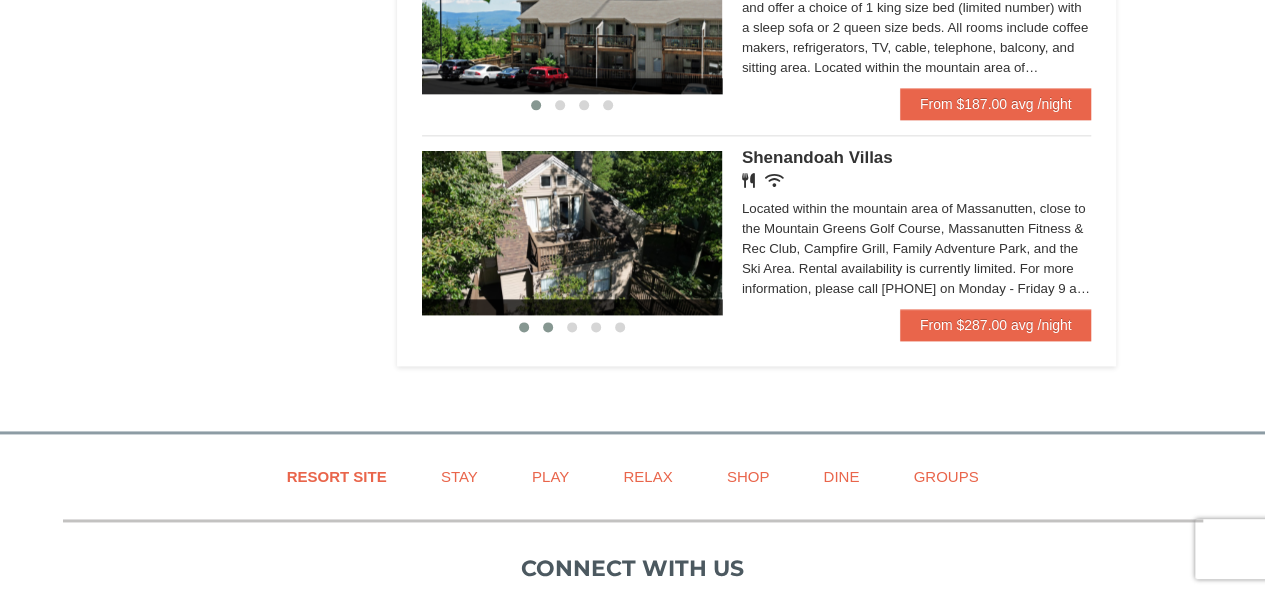 click at bounding box center [548, 327] 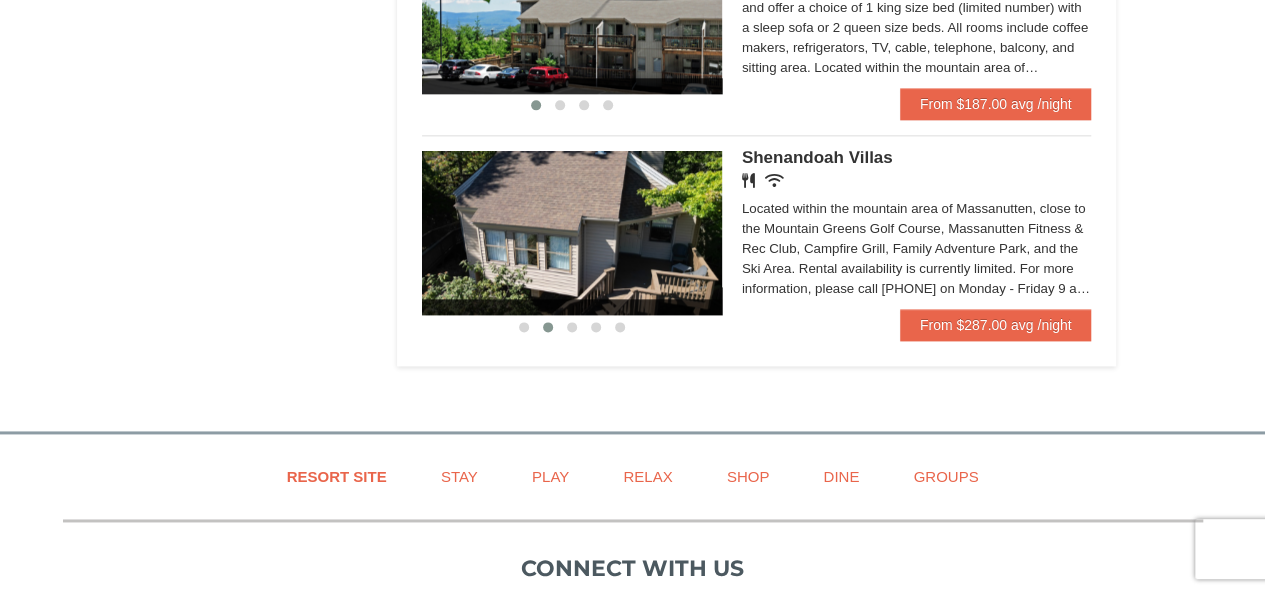 click on "Renovated Bedroom Renovated Living & Dining Room Renovated Bedroom Renovated Living & Dining Room Renovated Bedroom ‹ ›
Shenandoah Villas
Restaurant Wireless Internet (free)
Located within the mountain area of Massanutten, close to the Mountain Greens Golf Course, Massanutten Fitness & Rec Club, Campfire Grill, Family Adventure Park, and the Ski Area.
Rental availability is currently limited. For more information, please call [PHONE] on Monday - Friday 9 am - 6 pm and Saturday 9 am - 1 pm. Condo and hotel reservations are subject to a $25 change fee.
We look forward to welcoming you!" at bounding box center [757, 238] 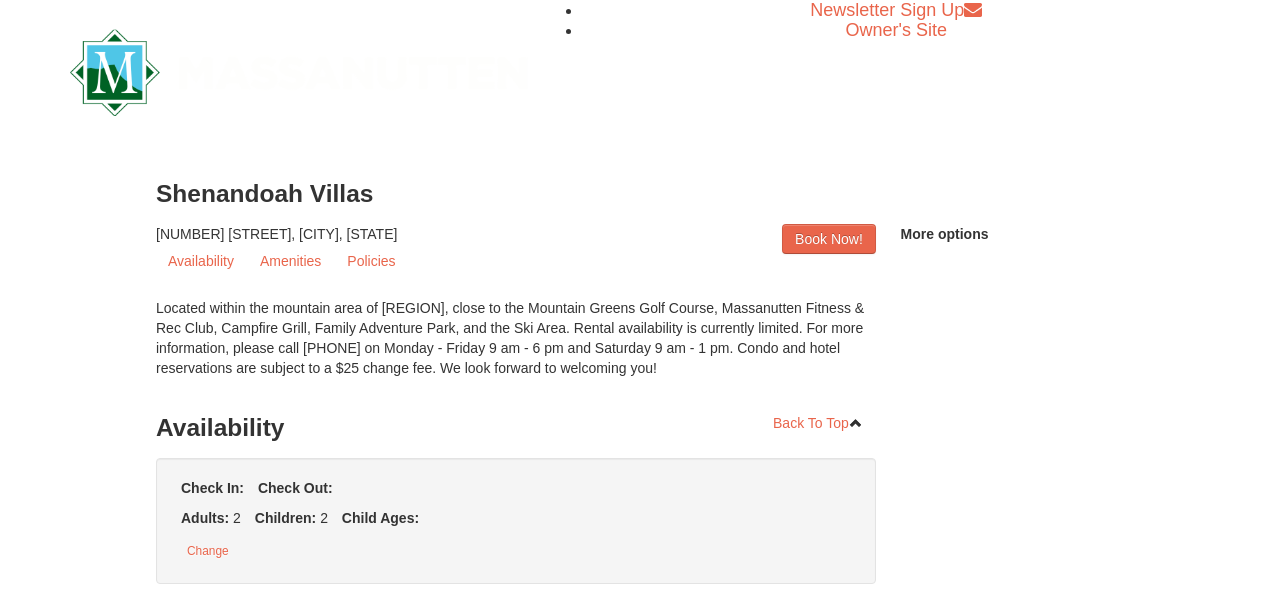 click on "Browser Not Supported
We notice you are using a browser which will not provide the best experience. We recommend using newer versions Chrome, Firefox, and Edge.
Chrome
Firefox
Edge
Safari
Select your preferred browser above to download.
Continue Anyway
Skip to Main Content
Newsletter Sign Up
Owner's Site
×" at bounding box center (640, 1123) 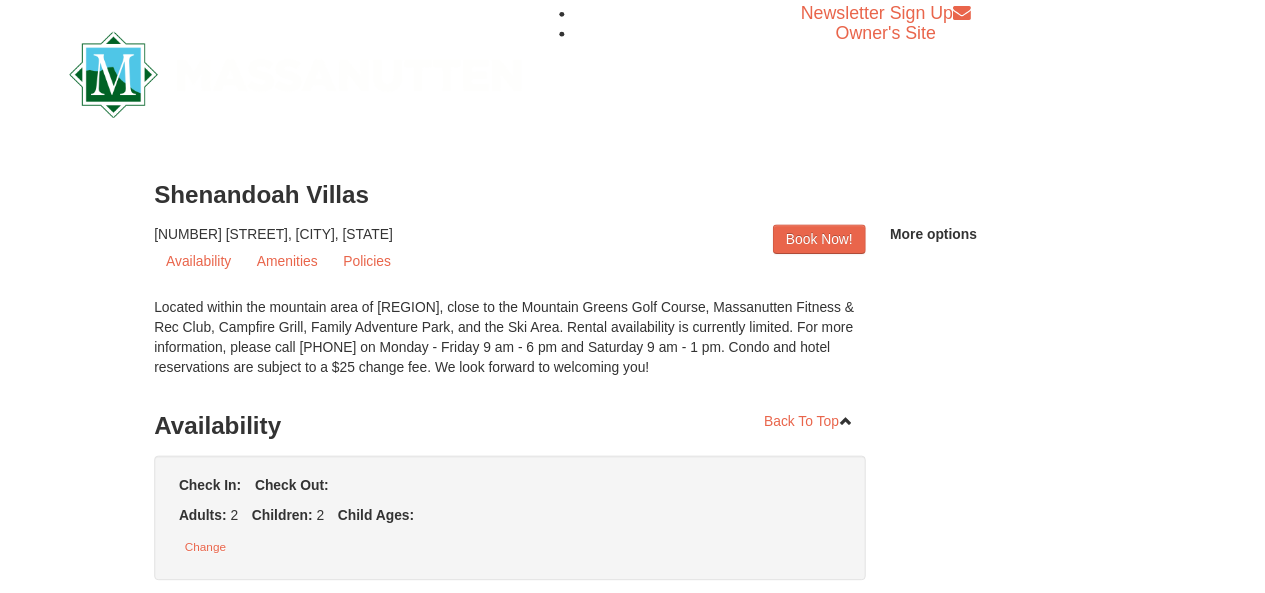 scroll, scrollTop: 0, scrollLeft: 0, axis: both 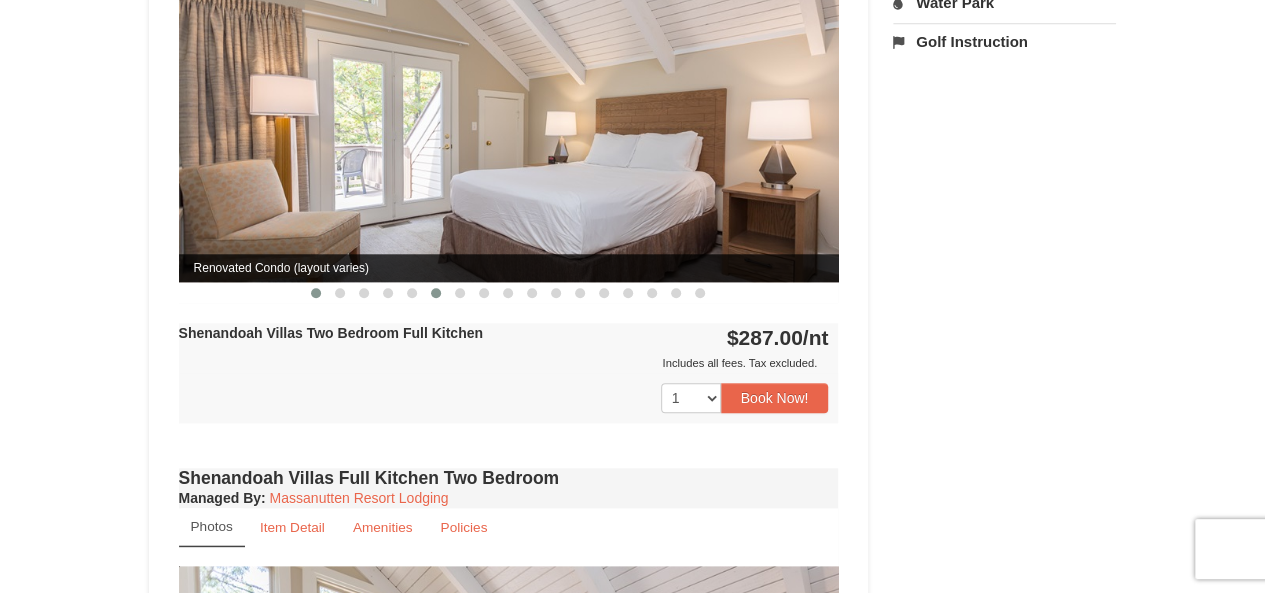 click at bounding box center [436, 293] 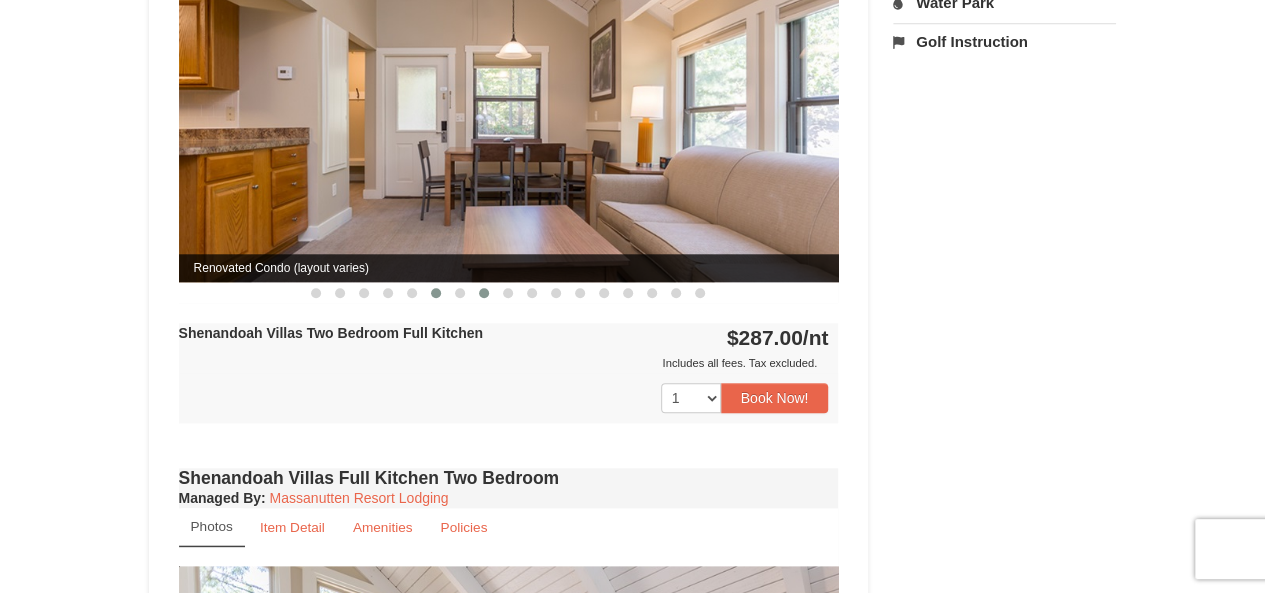 click at bounding box center (484, 293) 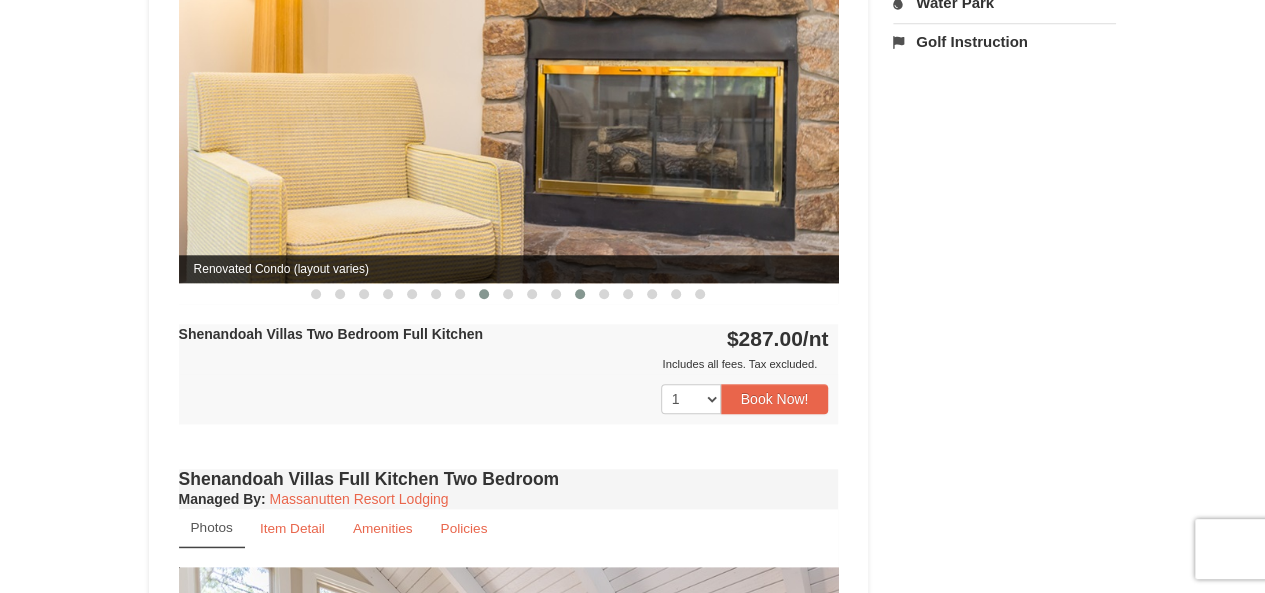 click at bounding box center (580, 294) 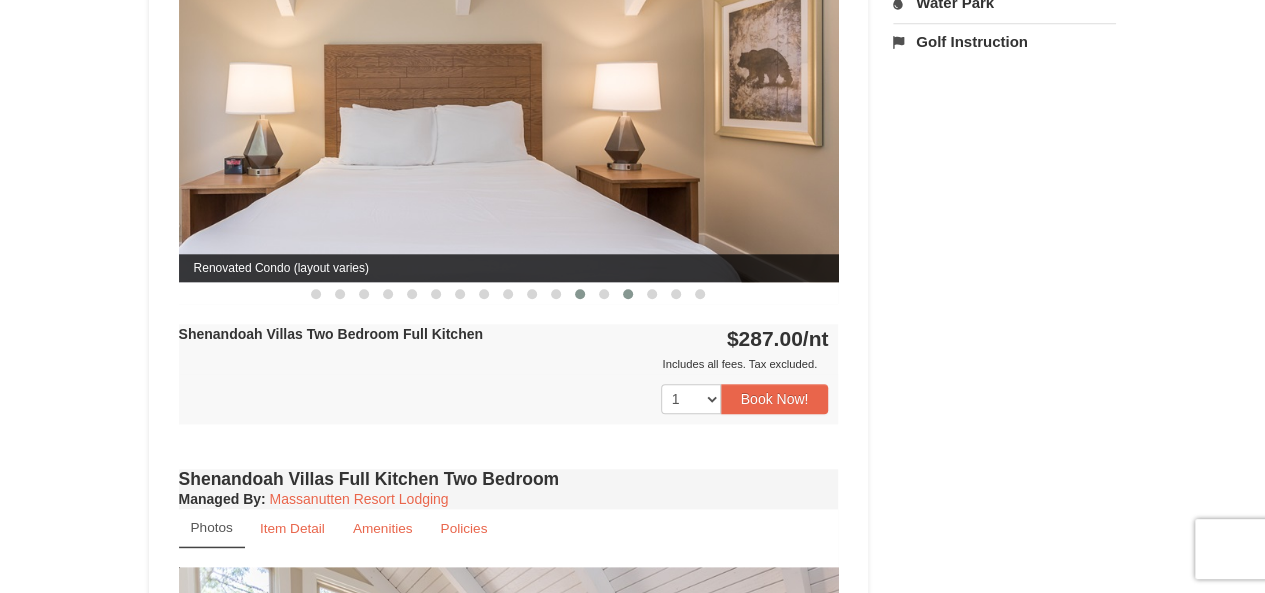 click at bounding box center (628, 294) 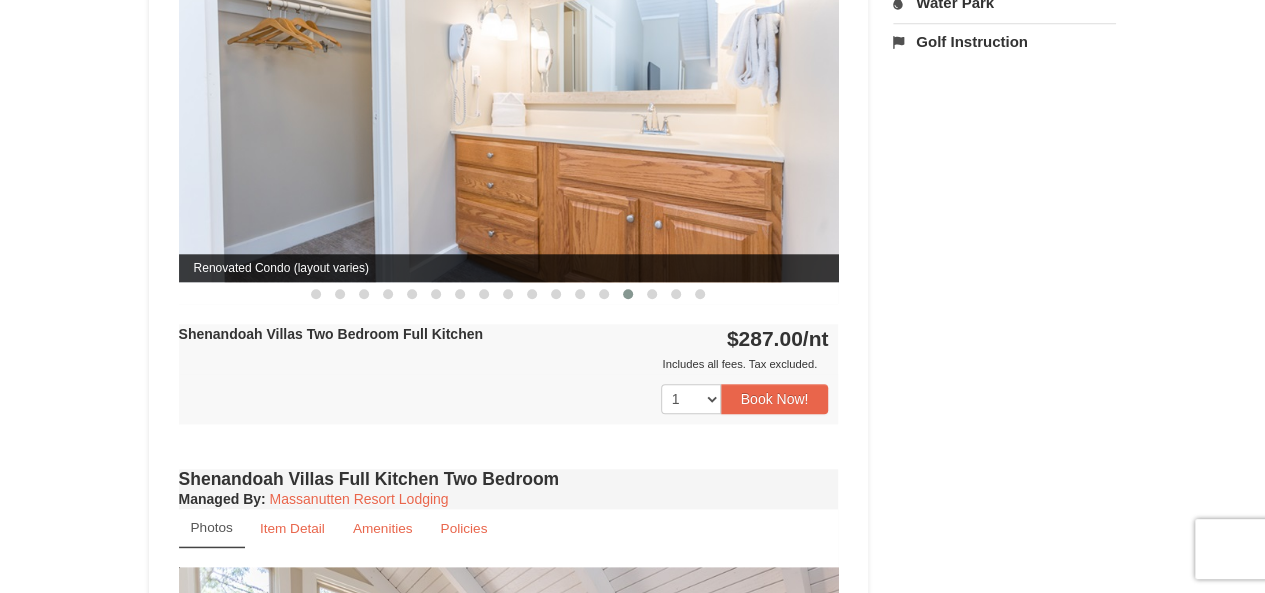 click on "Renovated Condo (layout varies)
Renovated Condo (layout varies)
Renovated Condo (layout varies)
Renovated Condo (layout varies)
Renovated Condo (layout varies)
Renovated Condo (layout varies)
Renovated Condo (layout varies)
Renovated Condo (layout varies)
Renovated Condo (layout varies)
Renovated Condo (layout varies)
Renovated Condo (layout varies)" at bounding box center [-2791, 101] 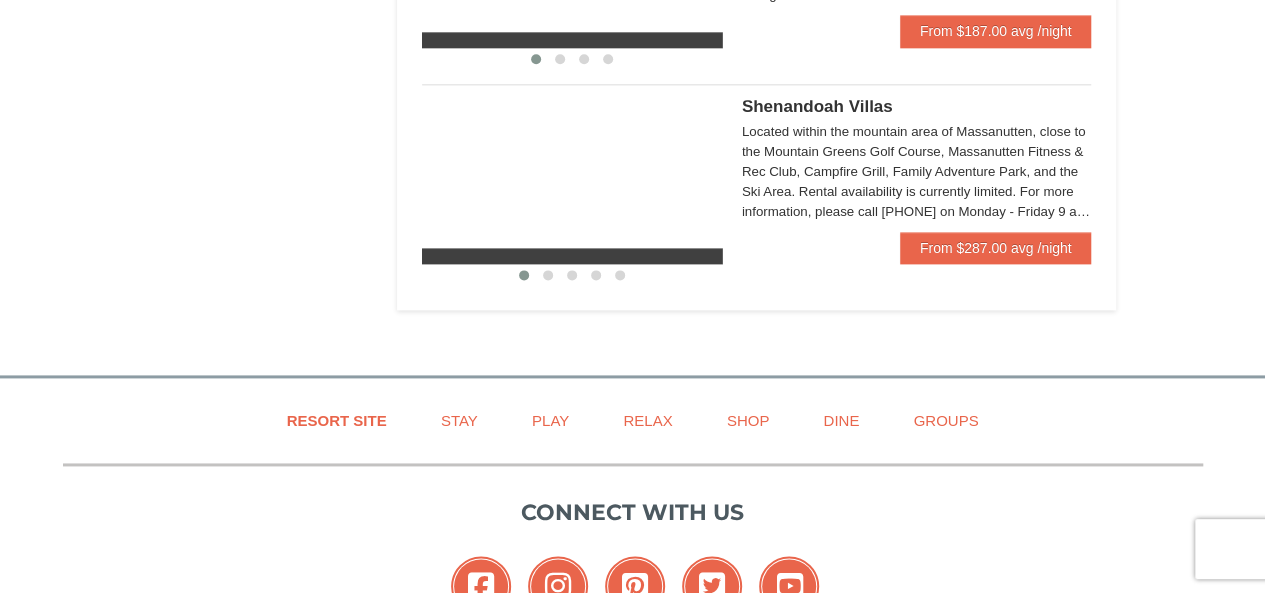 scroll, scrollTop: 0, scrollLeft: 0, axis: both 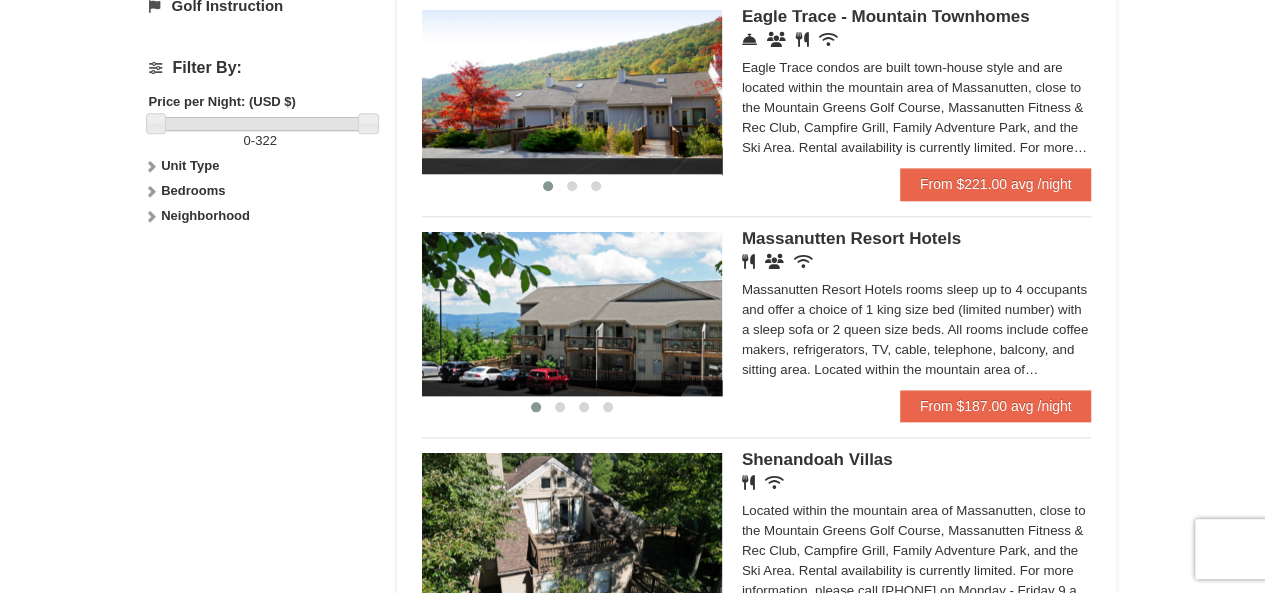 drag, startPoint x: 529, startPoint y: 422, endPoint x: 552, endPoint y: 417, distance: 23.537205 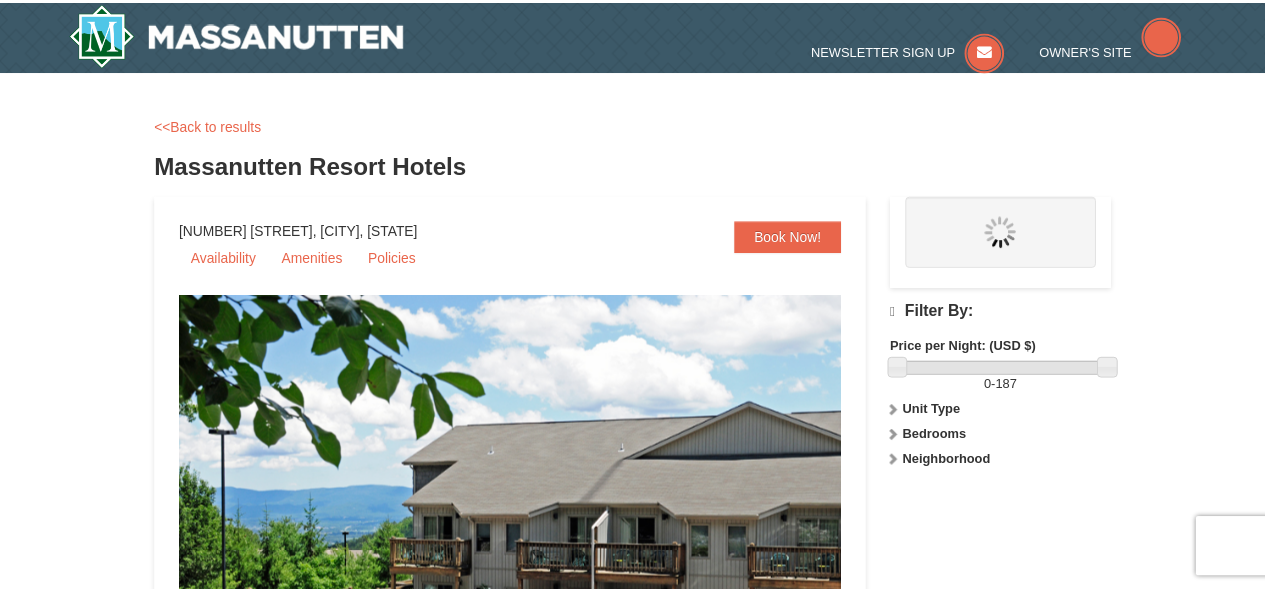 scroll, scrollTop: 0, scrollLeft: 0, axis: both 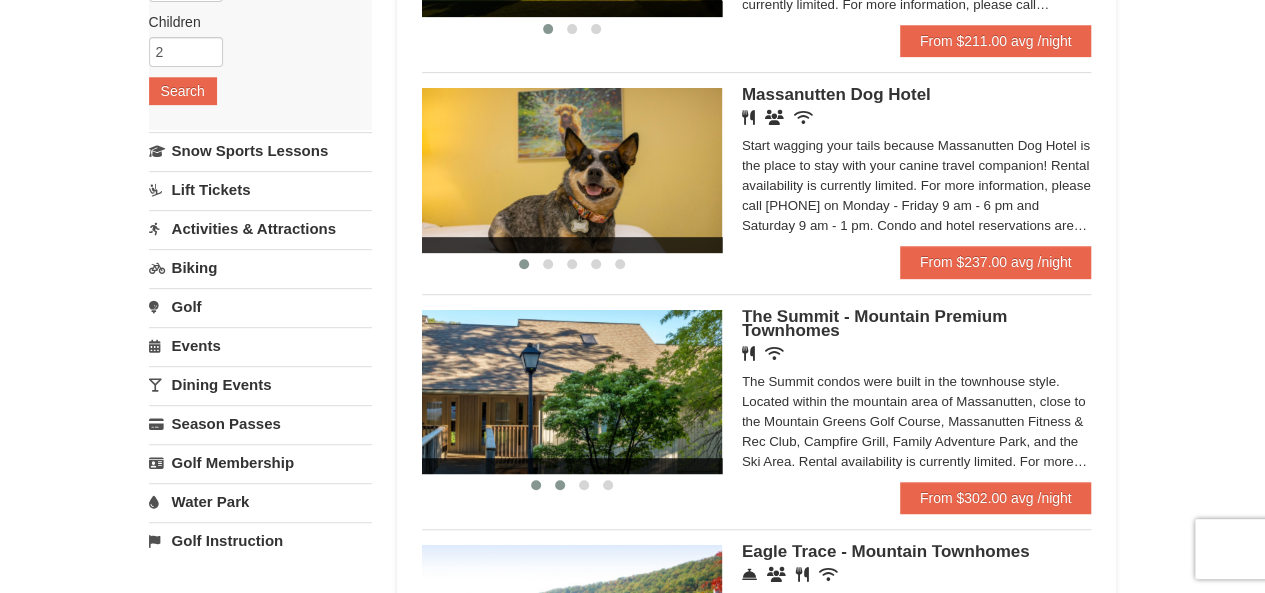click at bounding box center [560, 485] 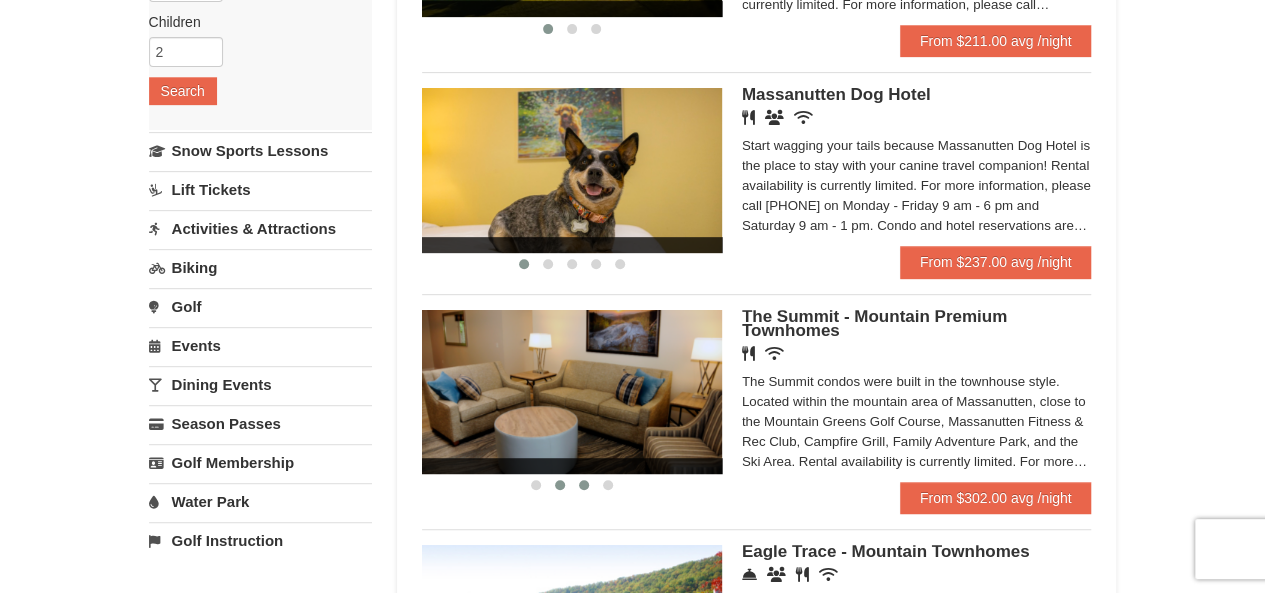 click at bounding box center [584, 485] 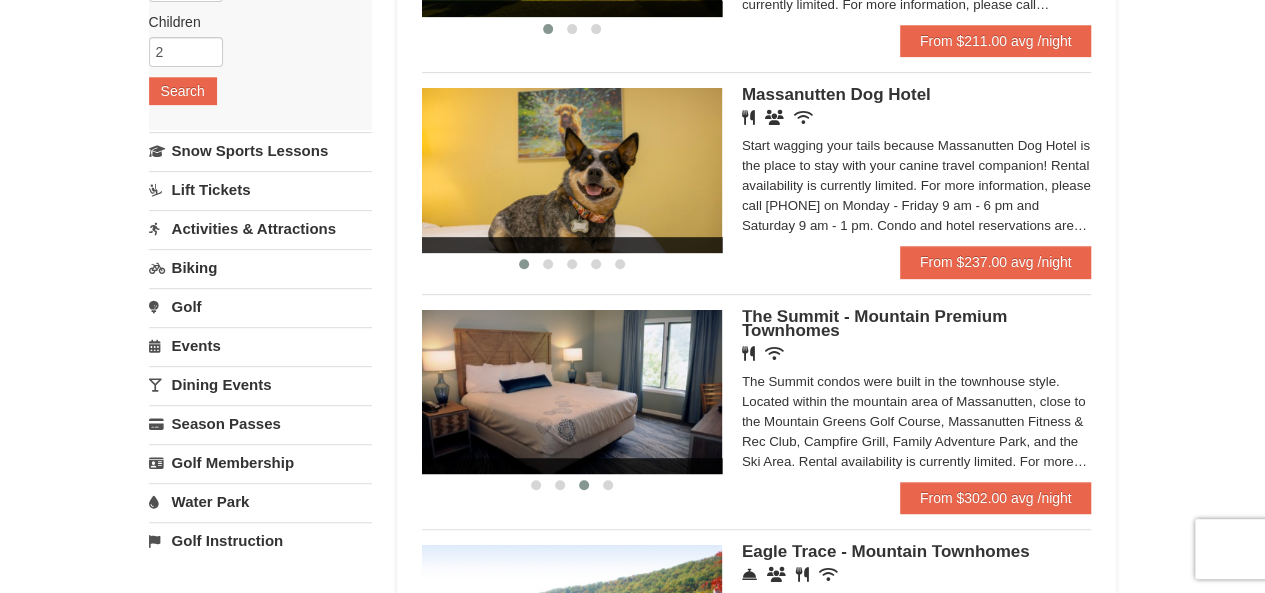 click at bounding box center [572, 484] 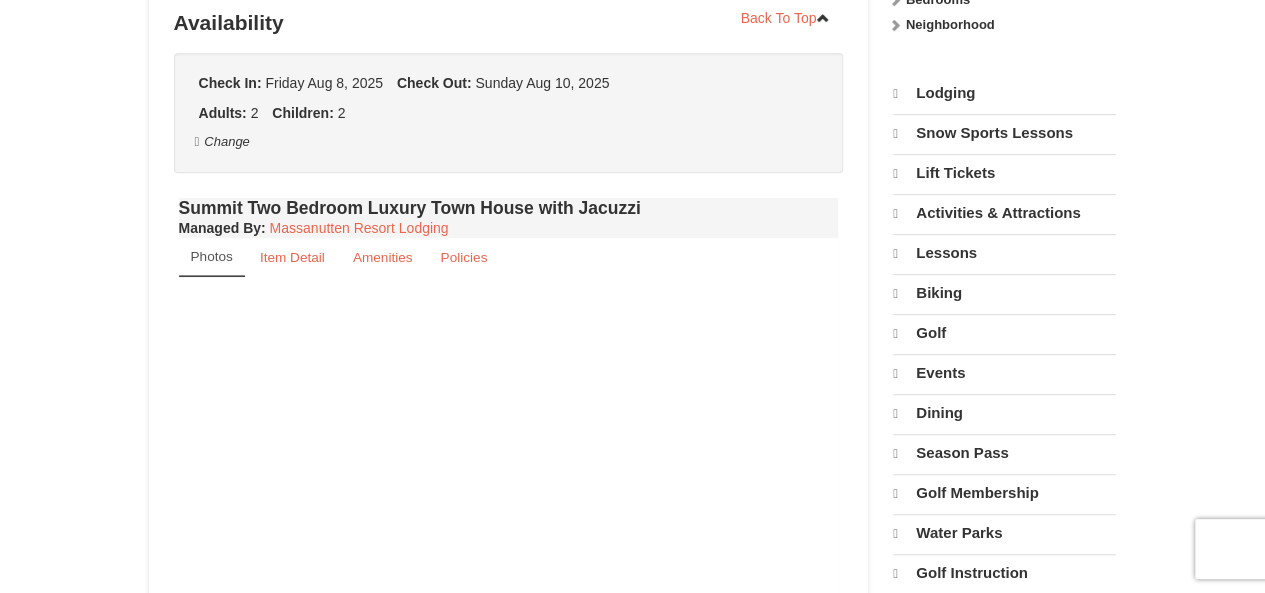 scroll, scrollTop: 0, scrollLeft: 0, axis: both 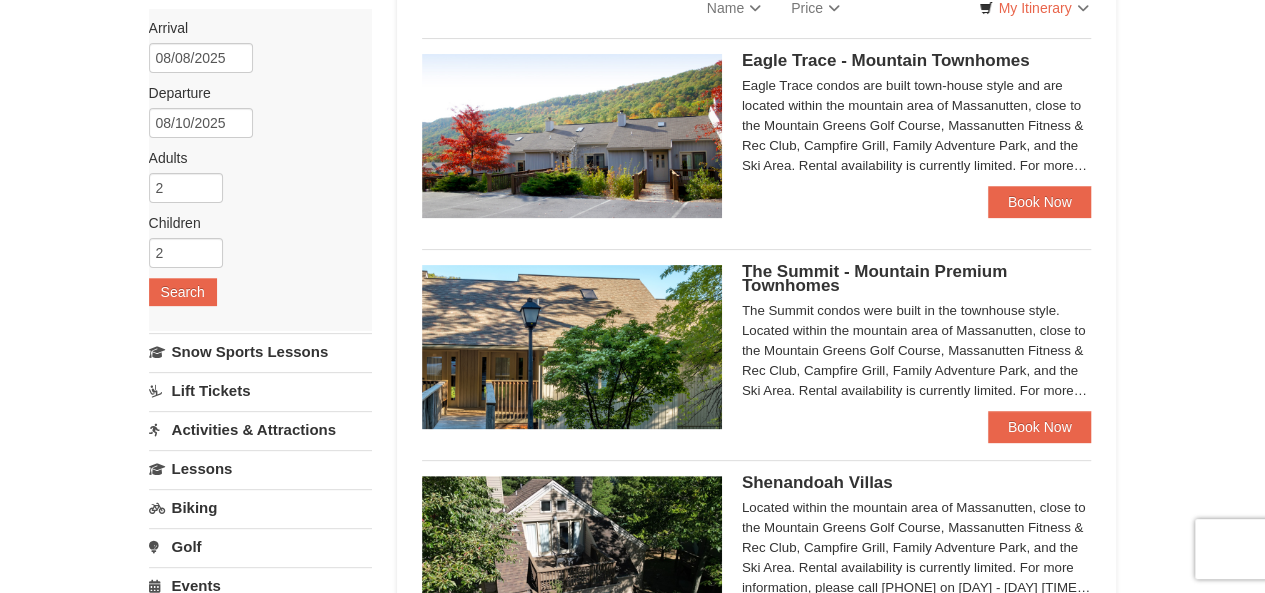 select on "8" 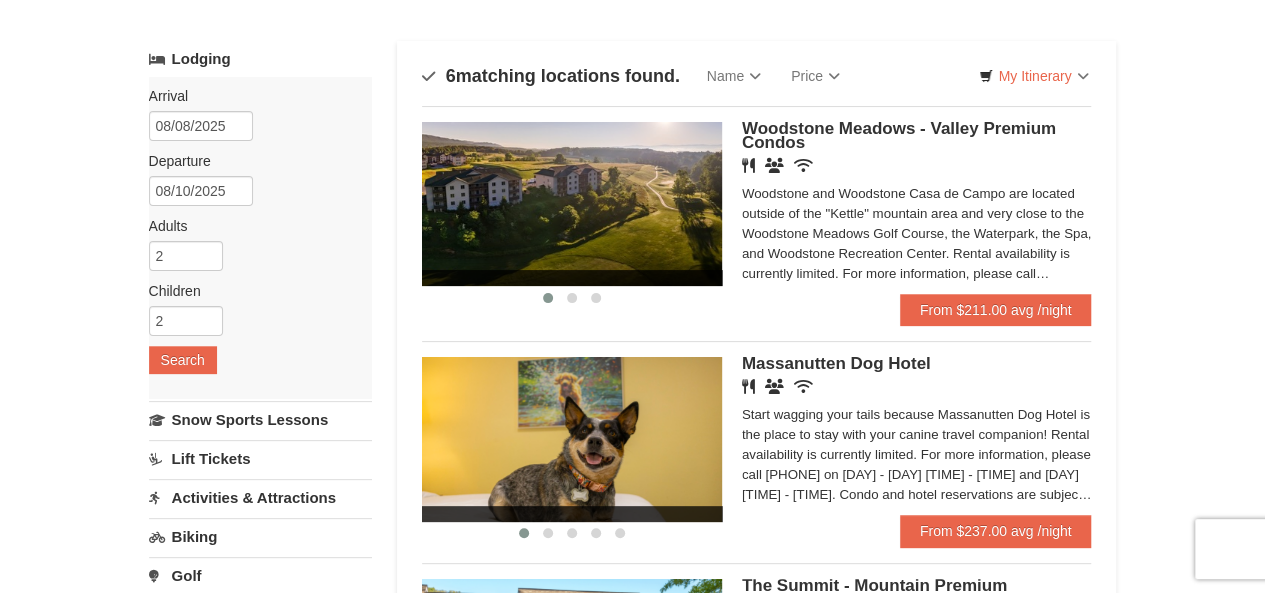 scroll, scrollTop: 62, scrollLeft: 0, axis: vertical 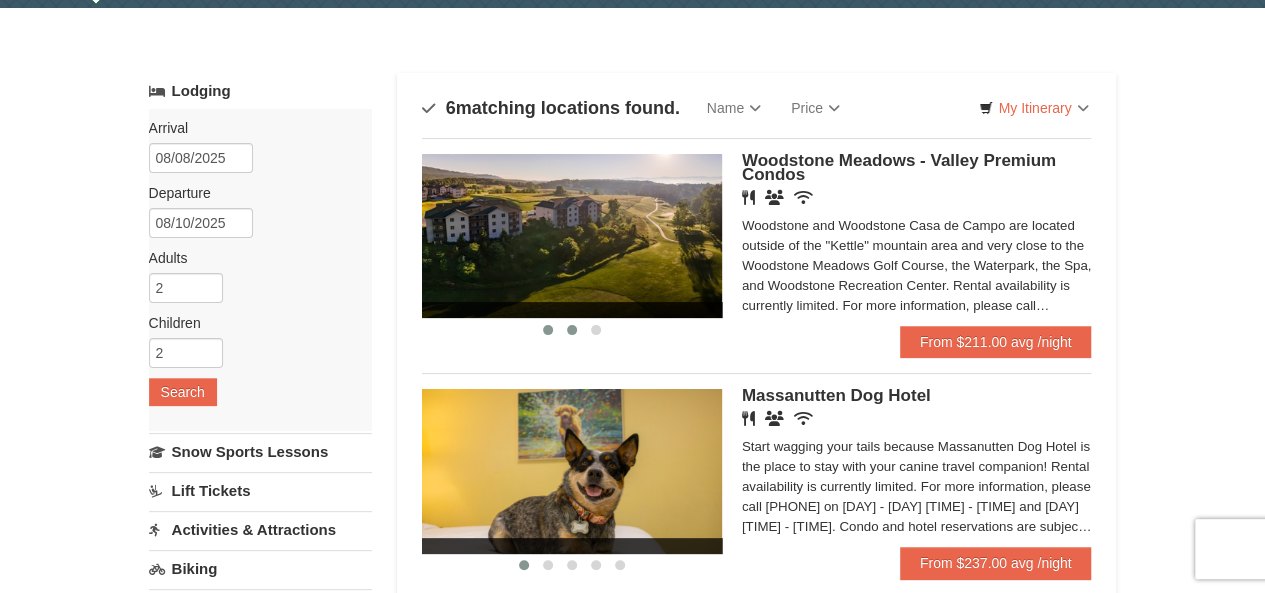 click at bounding box center (572, 330) 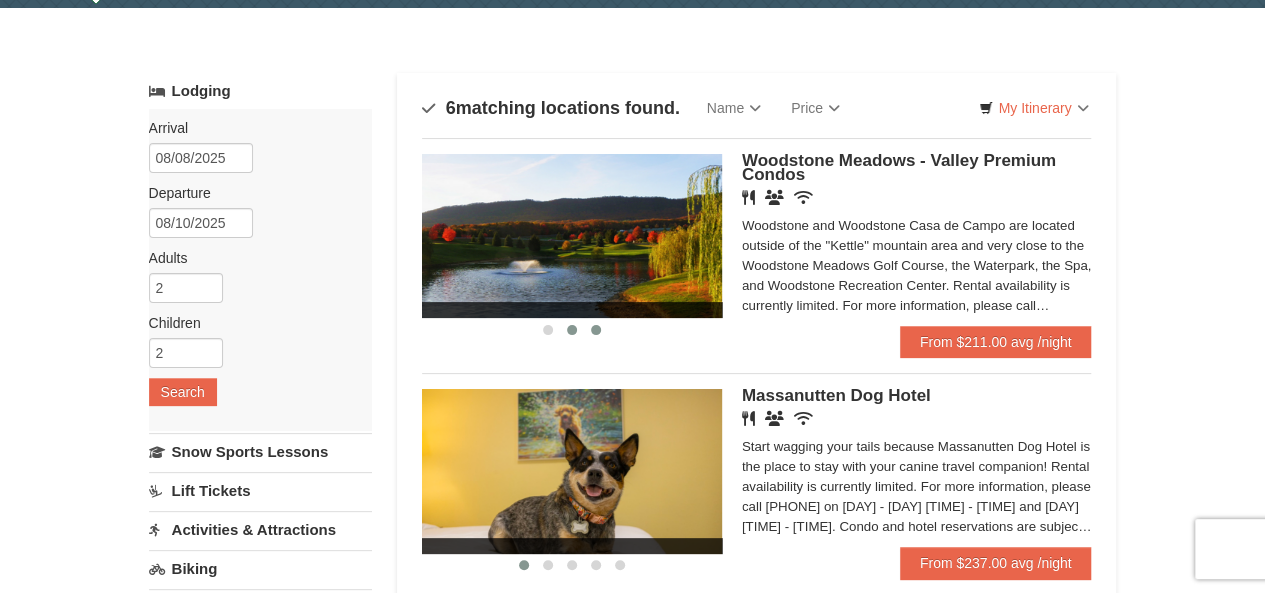 click at bounding box center (596, 330) 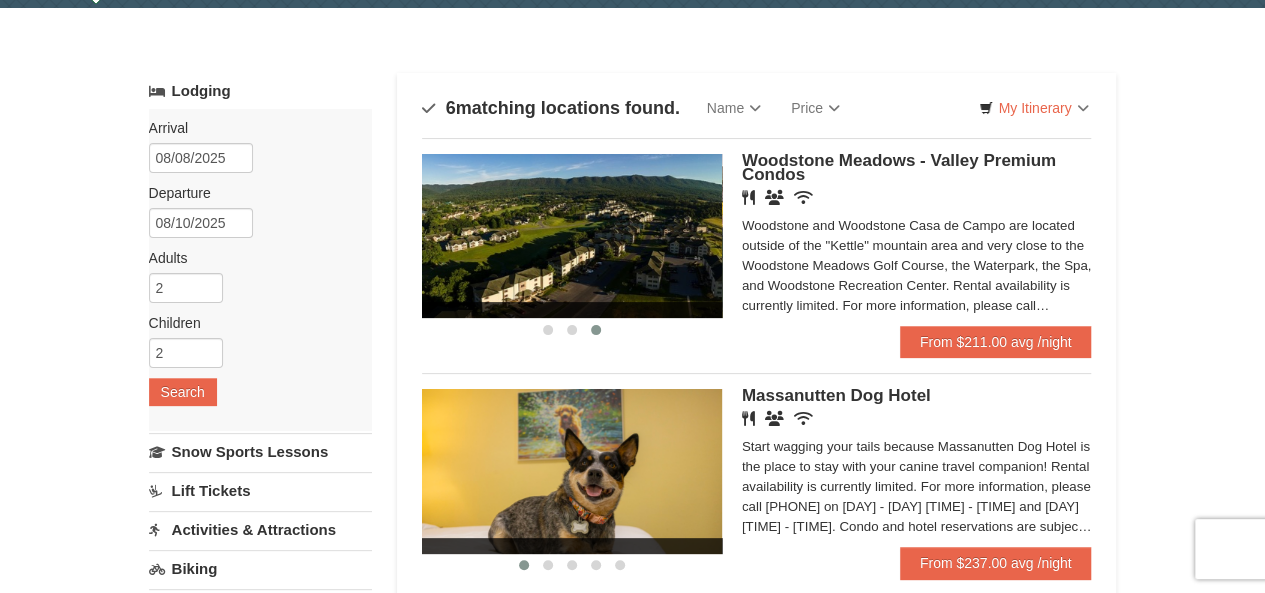 click at bounding box center (572, 236) 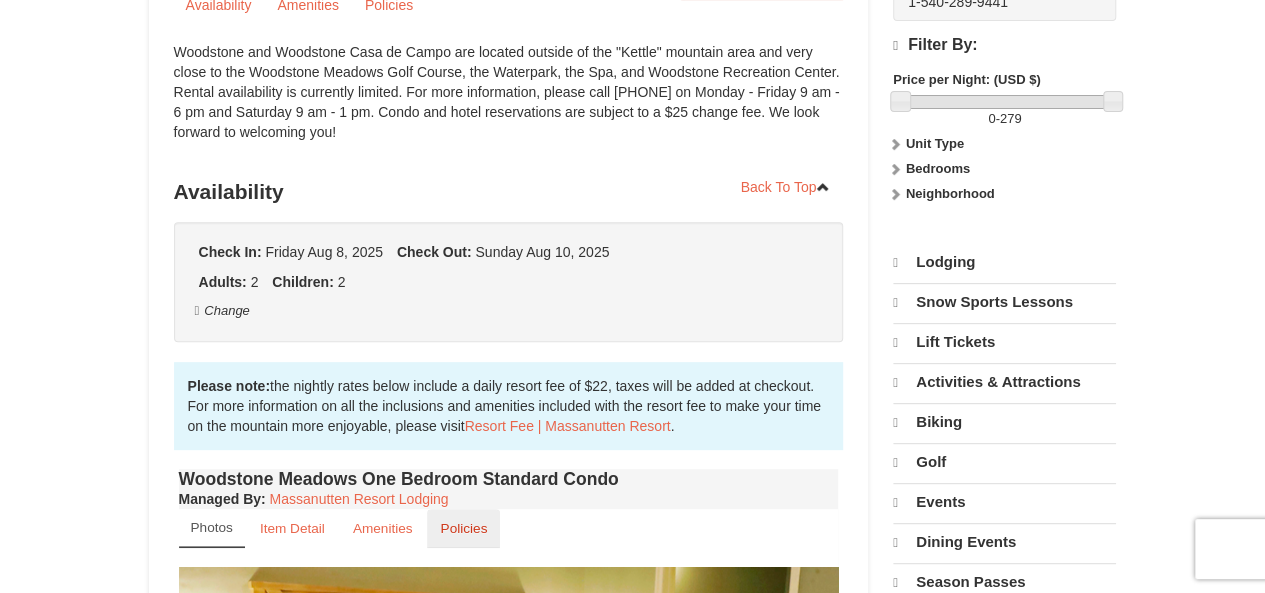 scroll, scrollTop: 0, scrollLeft: 0, axis: both 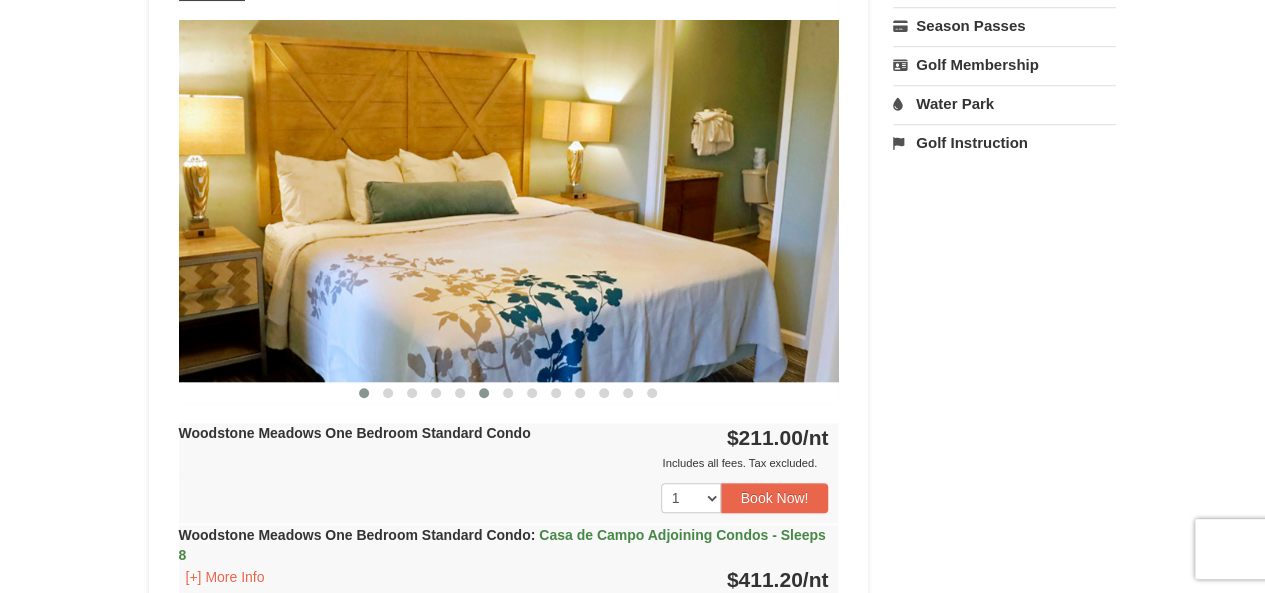 click at bounding box center (484, 393) 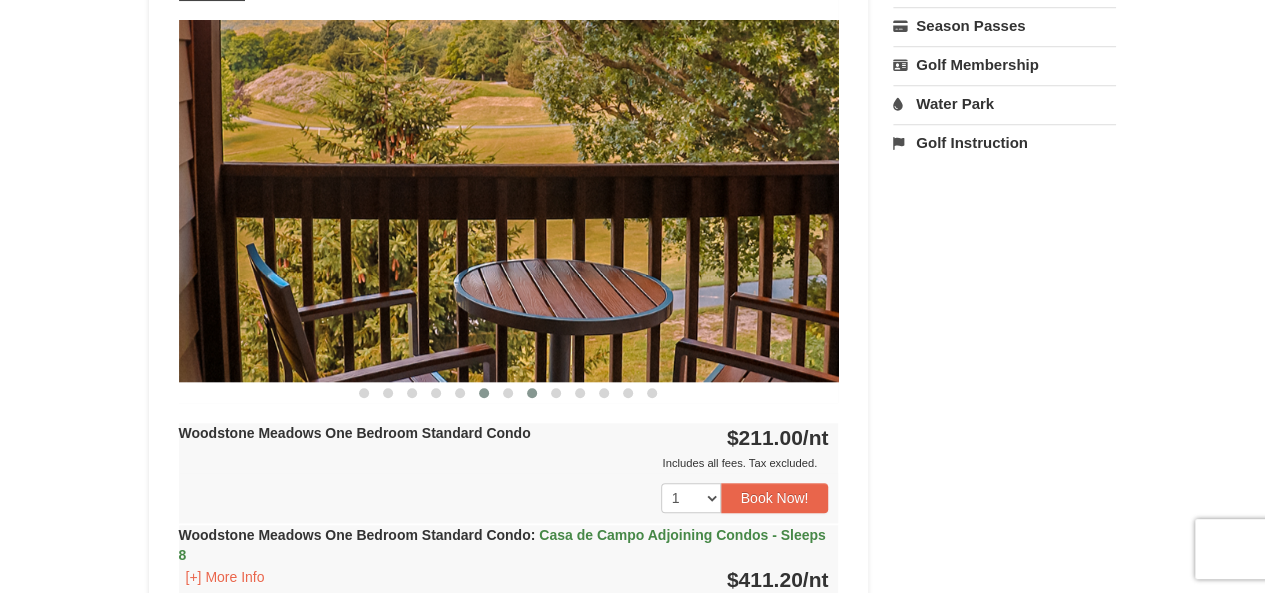 click at bounding box center [532, 393] 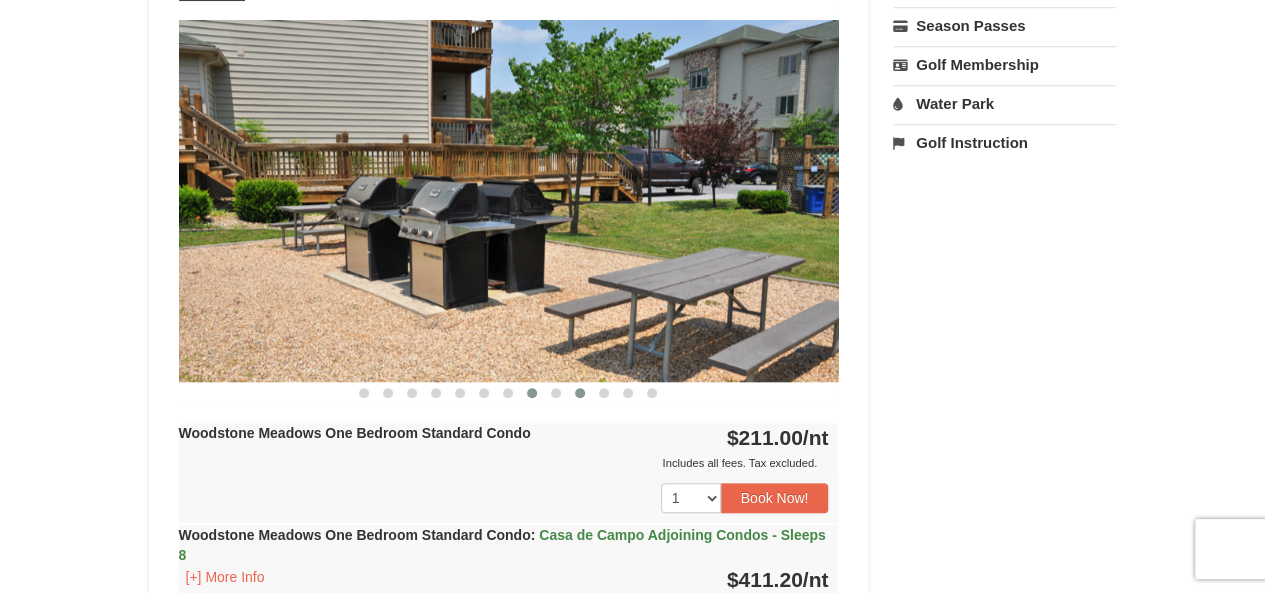 click at bounding box center (580, 393) 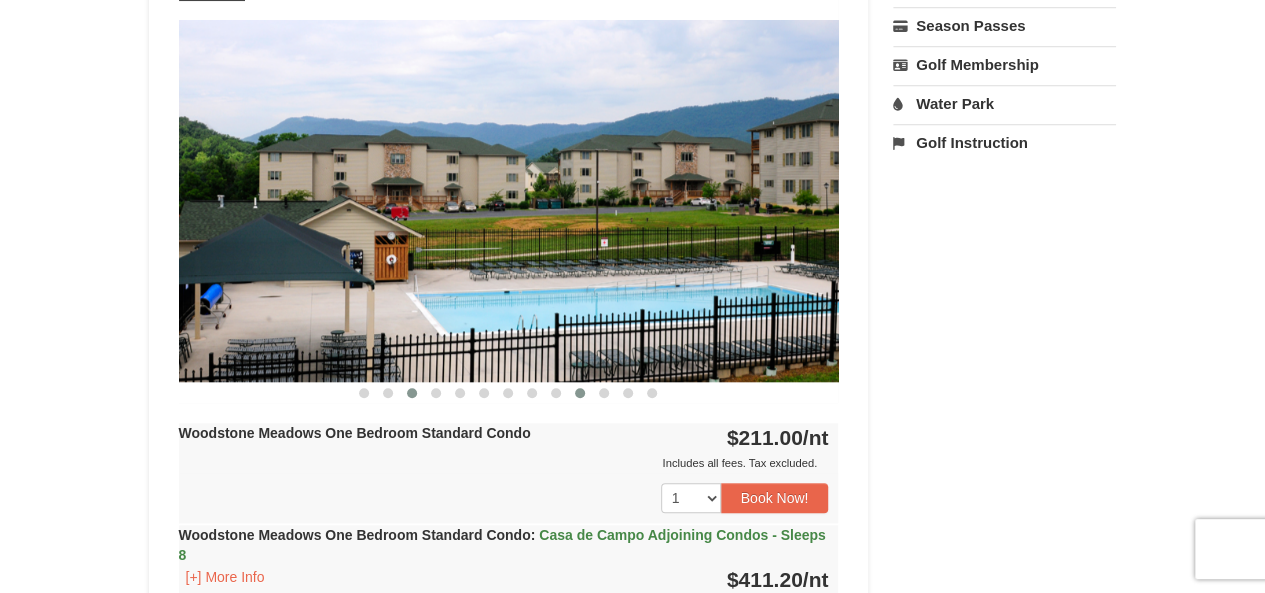 click at bounding box center [412, 393] 